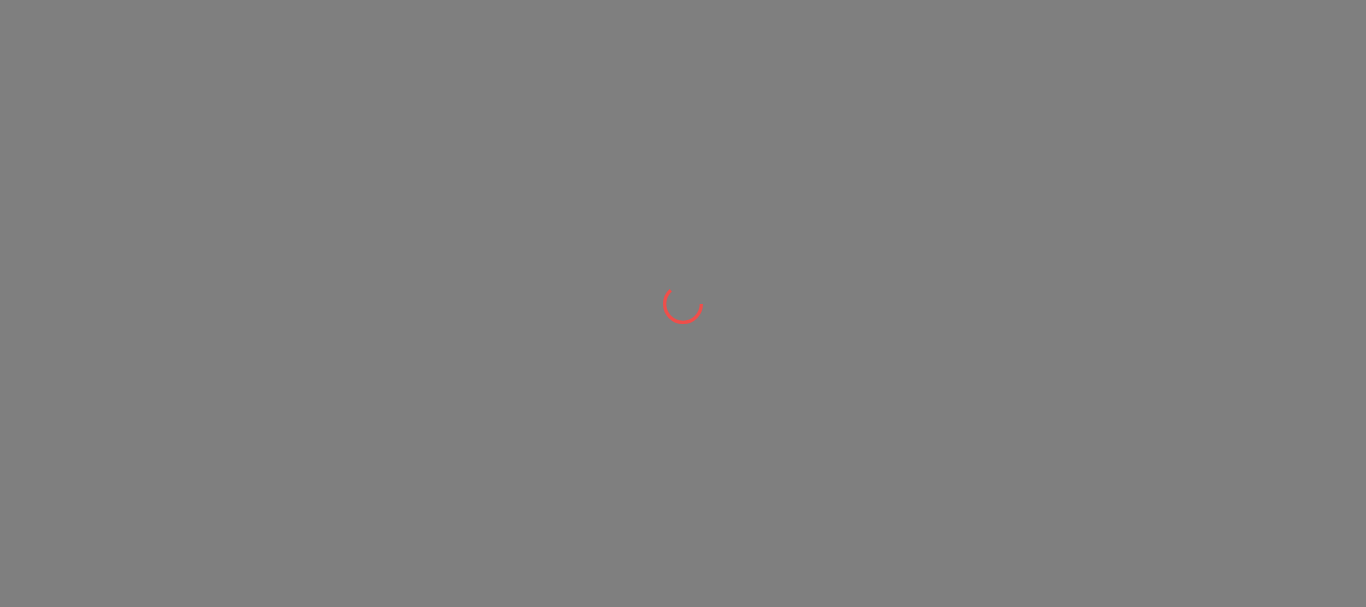 scroll, scrollTop: 0, scrollLeft: 0, axis: both 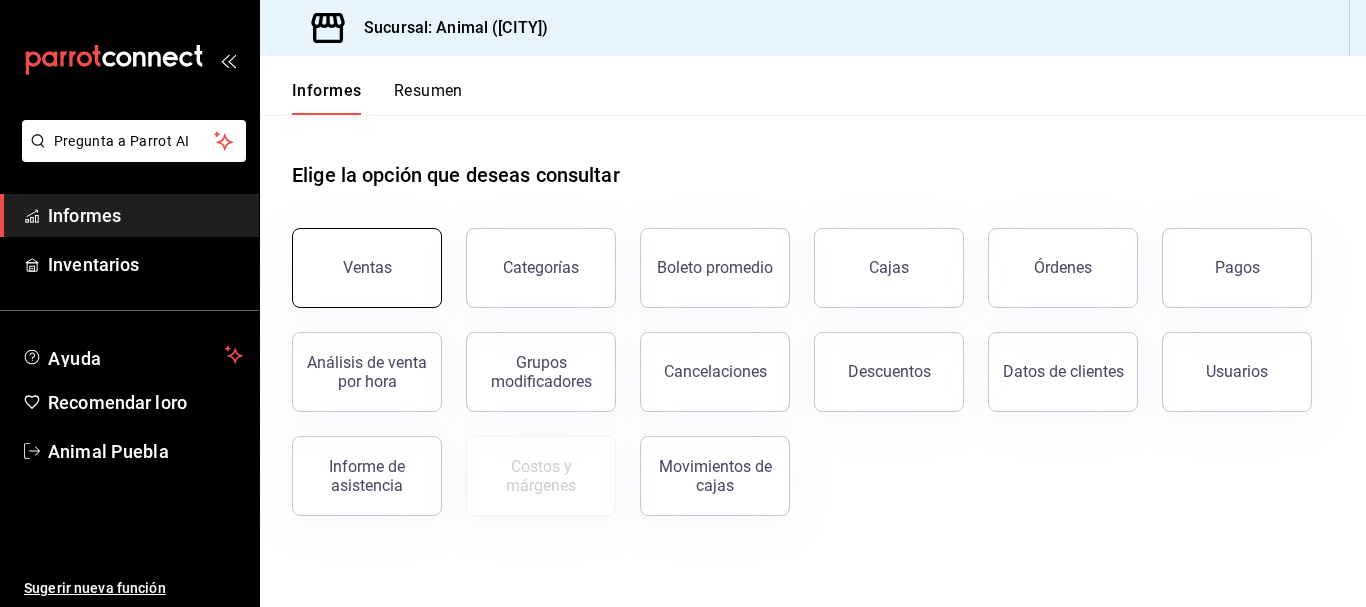 click on "Ventas" at bounding box center (367, 268) 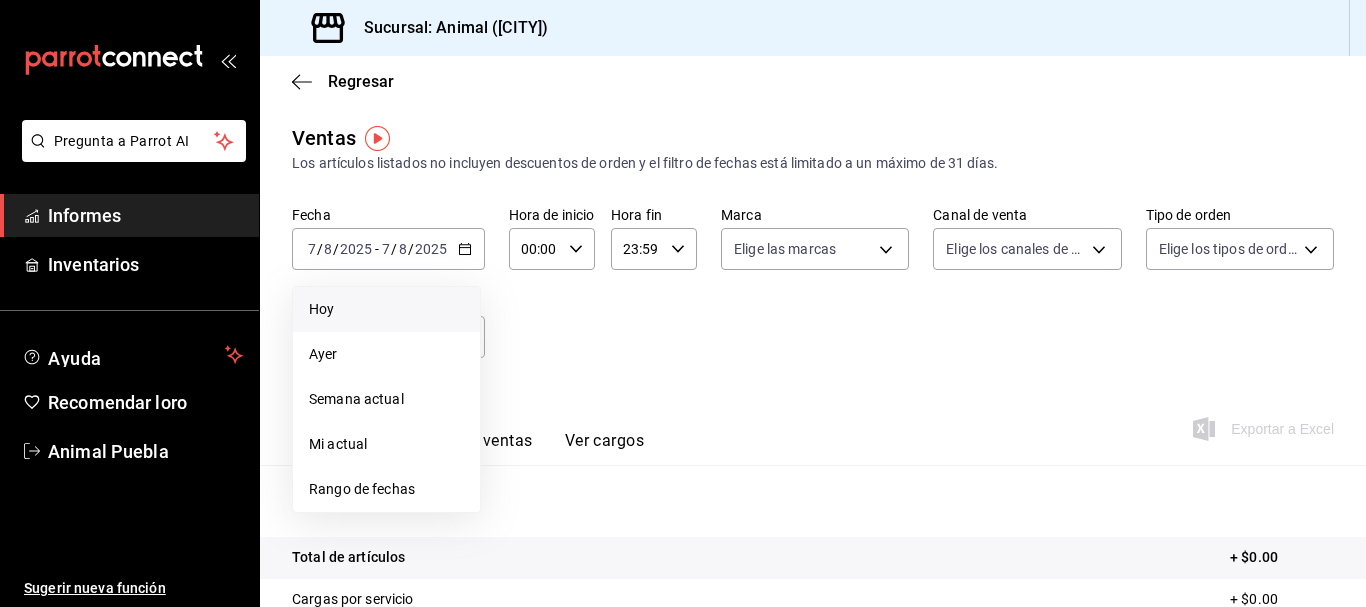 click on "Hoy" at bounding box center [386, 309] 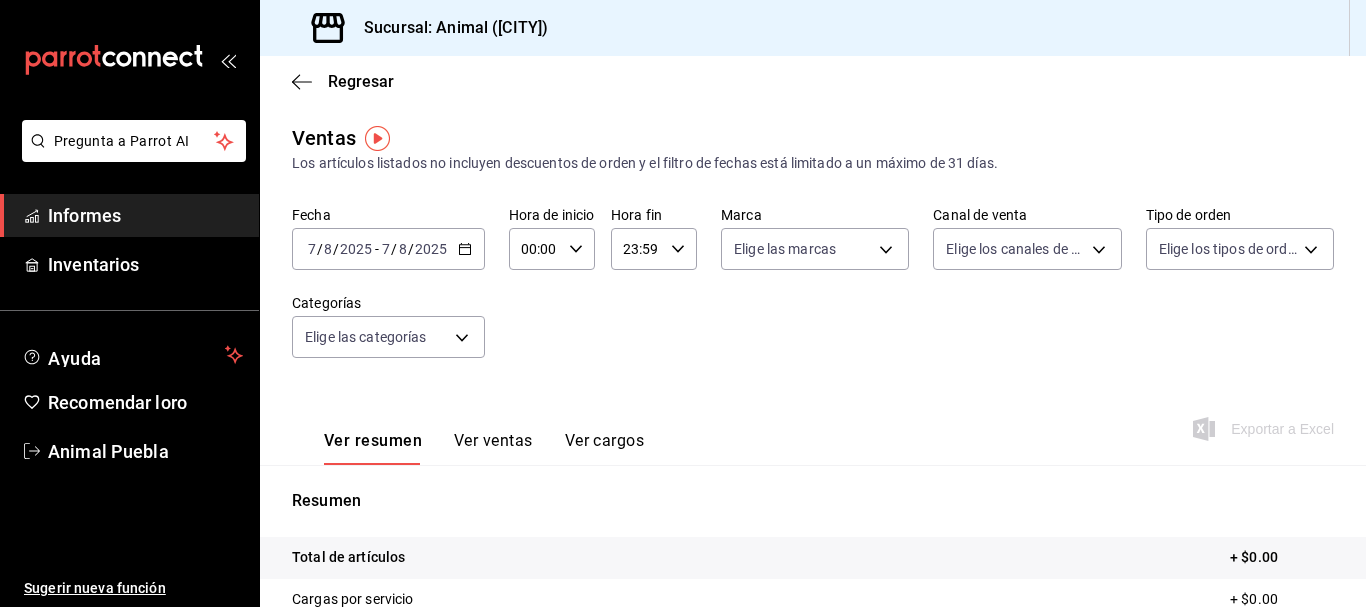 click 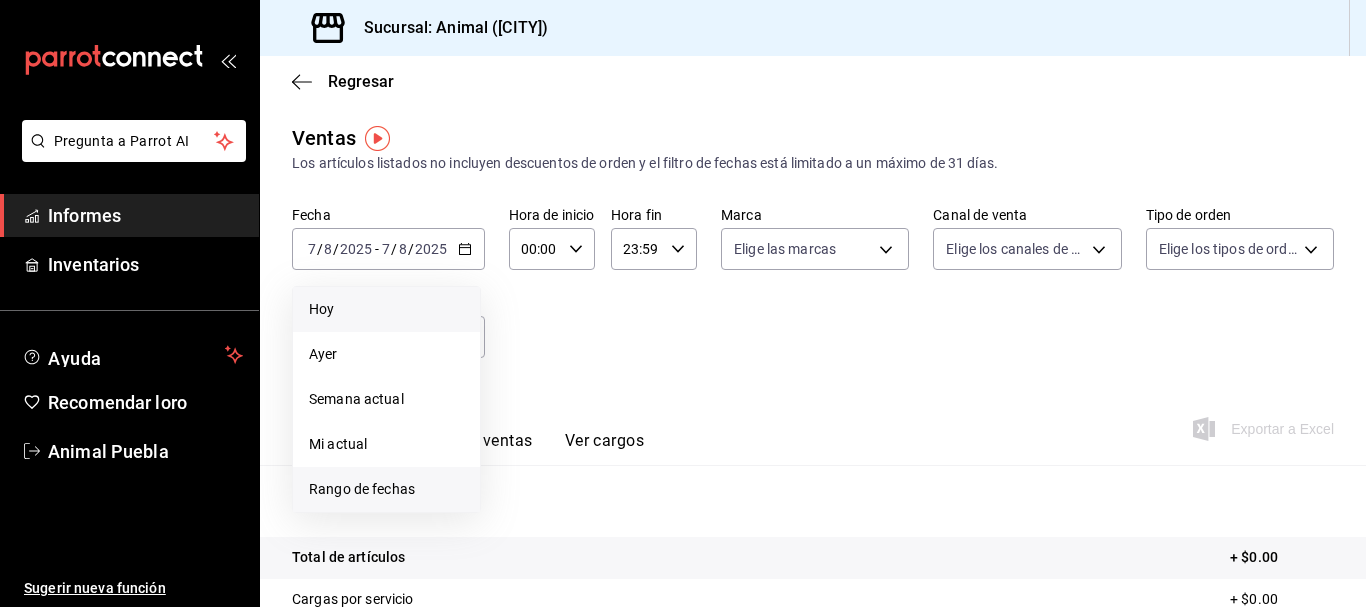 click on "Rango de fechas" at bounding box center [362, 489] 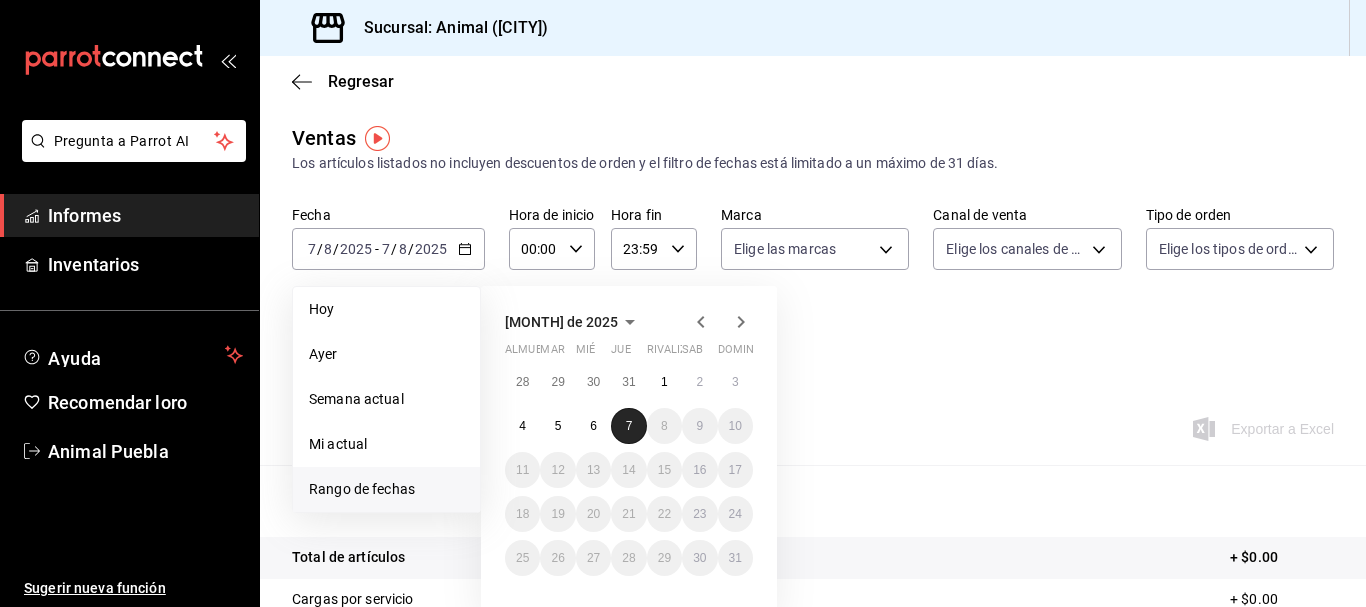 click on "7" at bounding box center (629, 426) 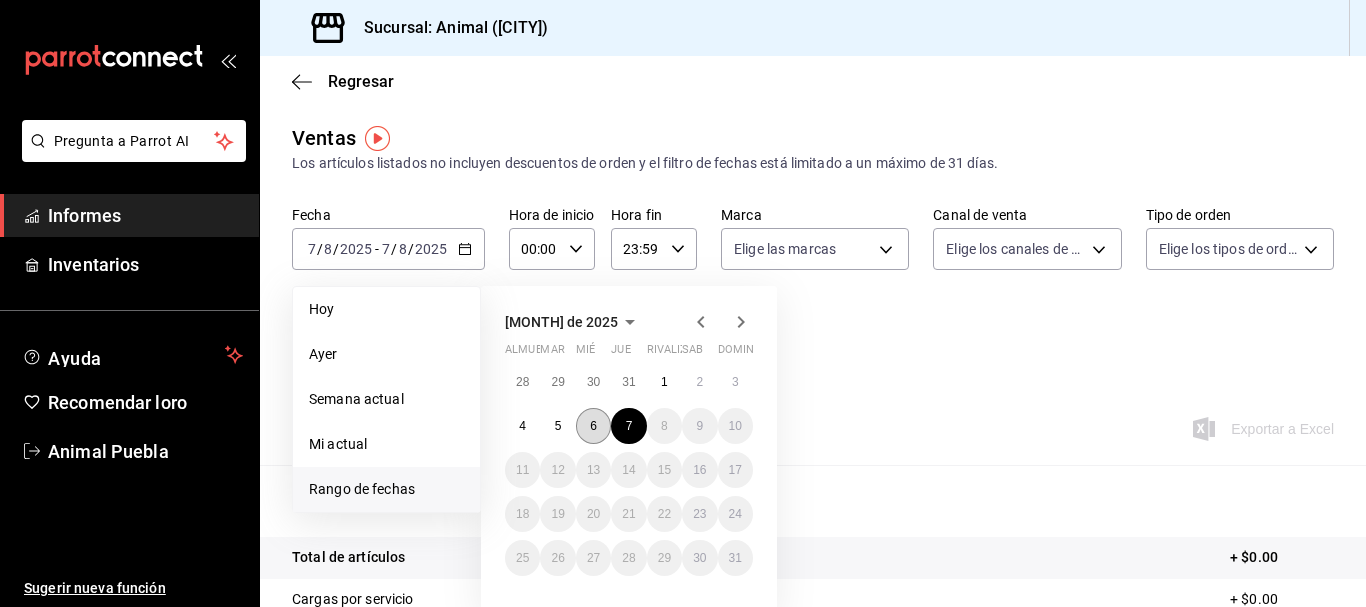 click on "6" at bounding box center (593, 426) 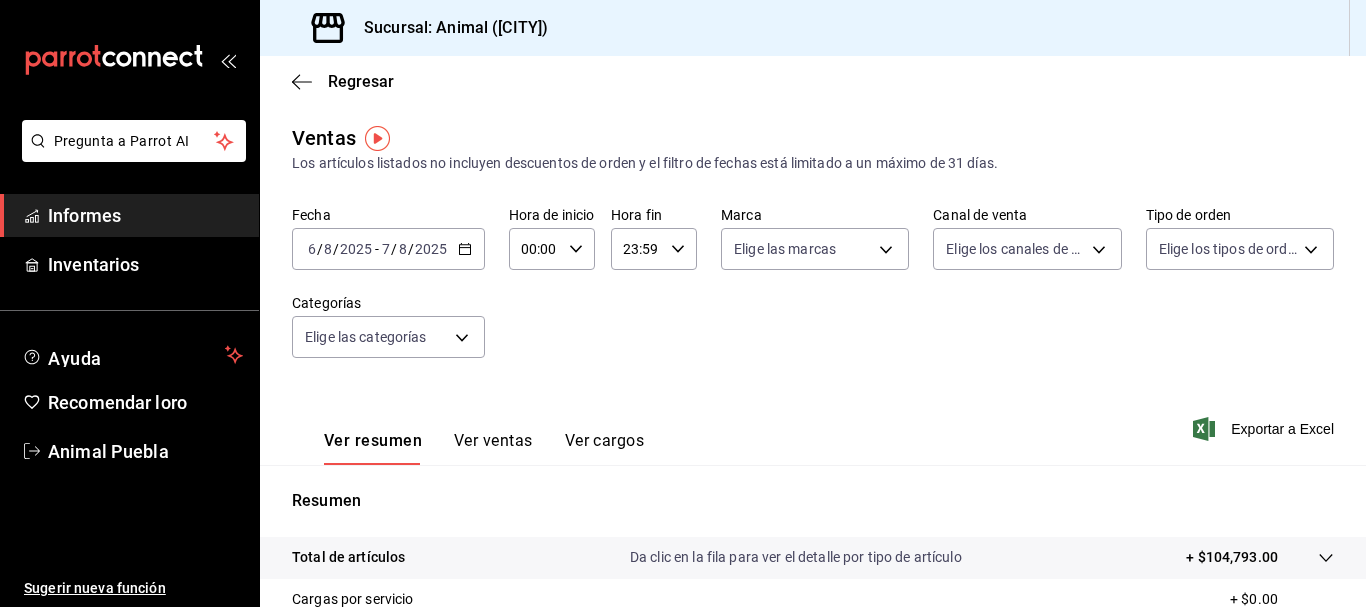 click on "00:00" at bounding box center (535, 249) 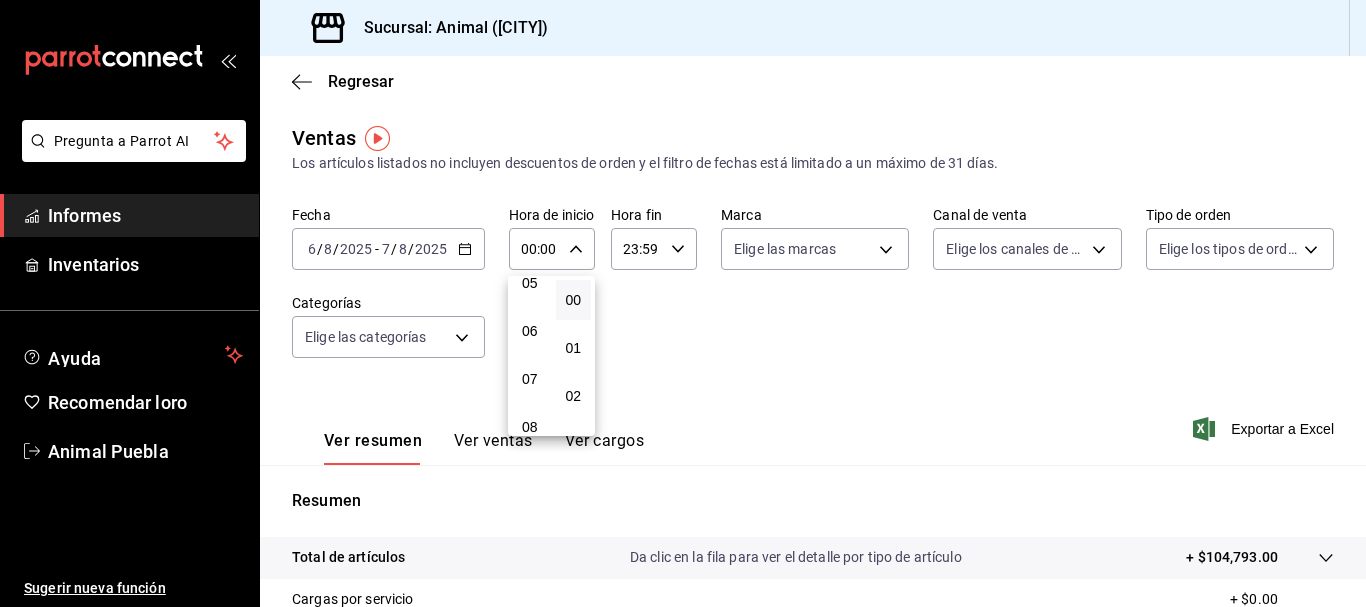 scroll, scrollTop: 243, scrollLeft: 0, axis: vertical 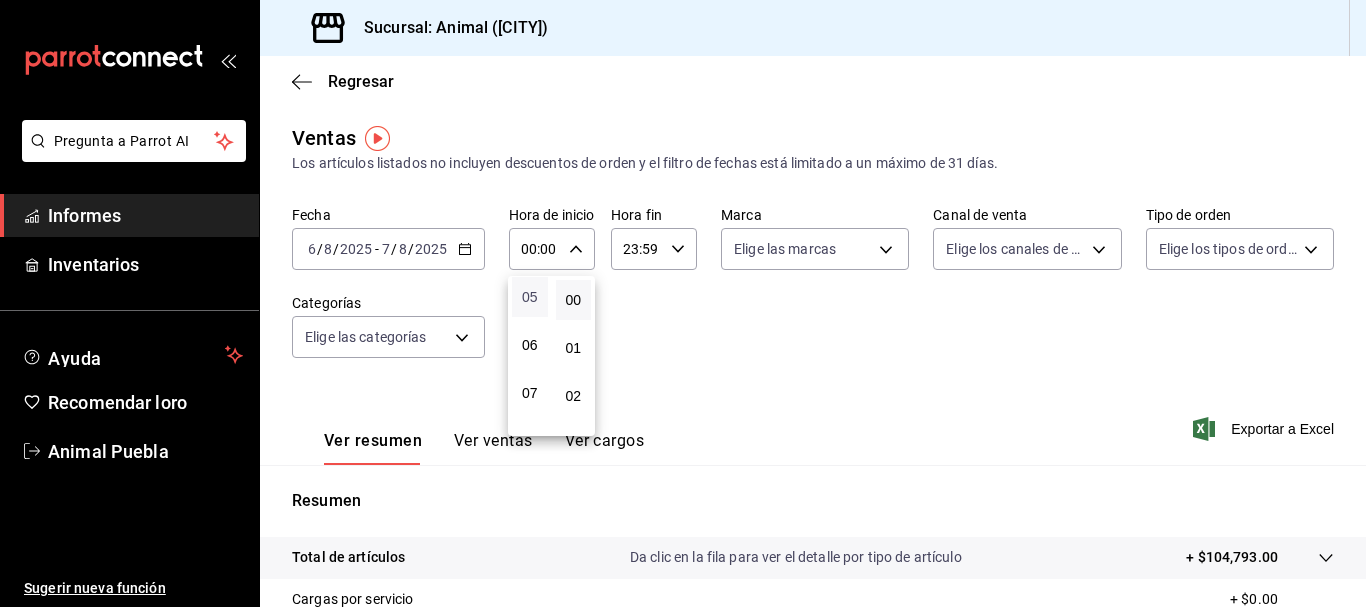 click on "05" at bounding box center (530, 297) 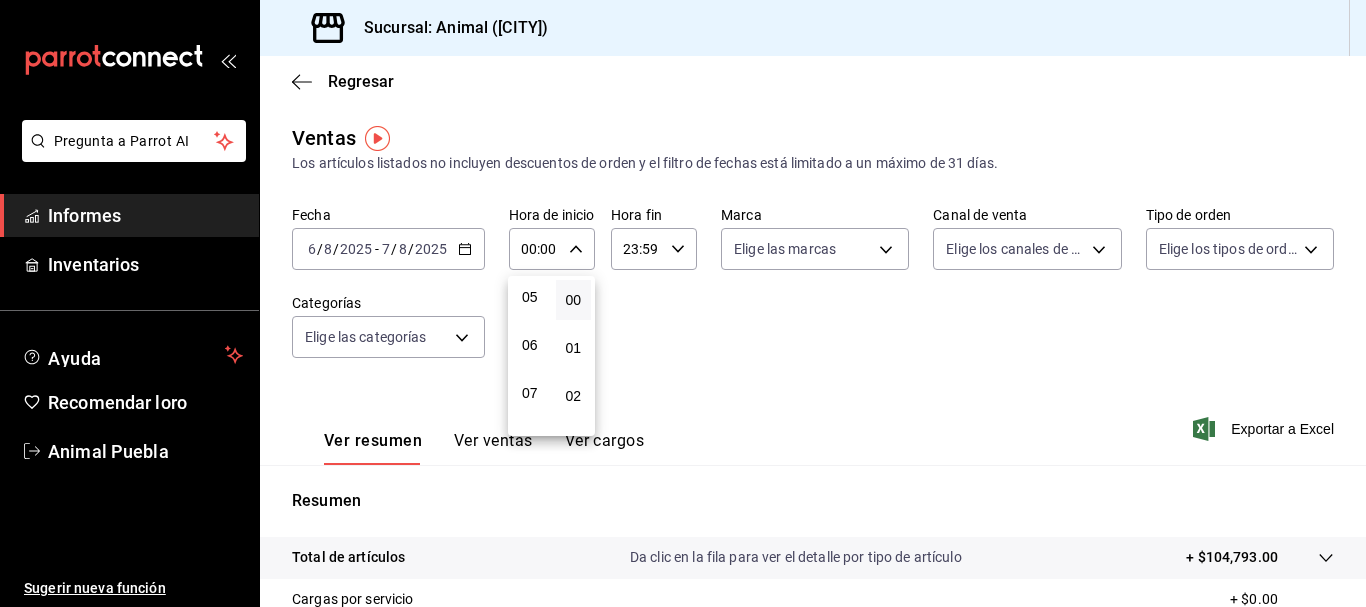 type on "05:00" 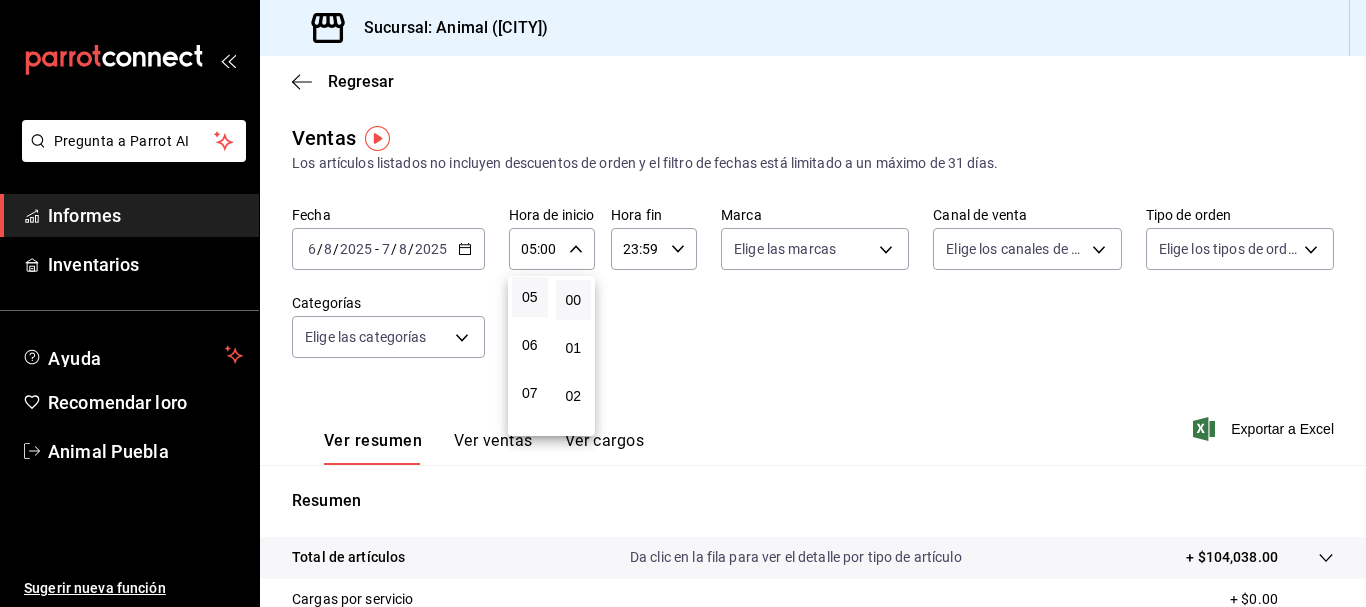 click at bounding box center [683, 303] 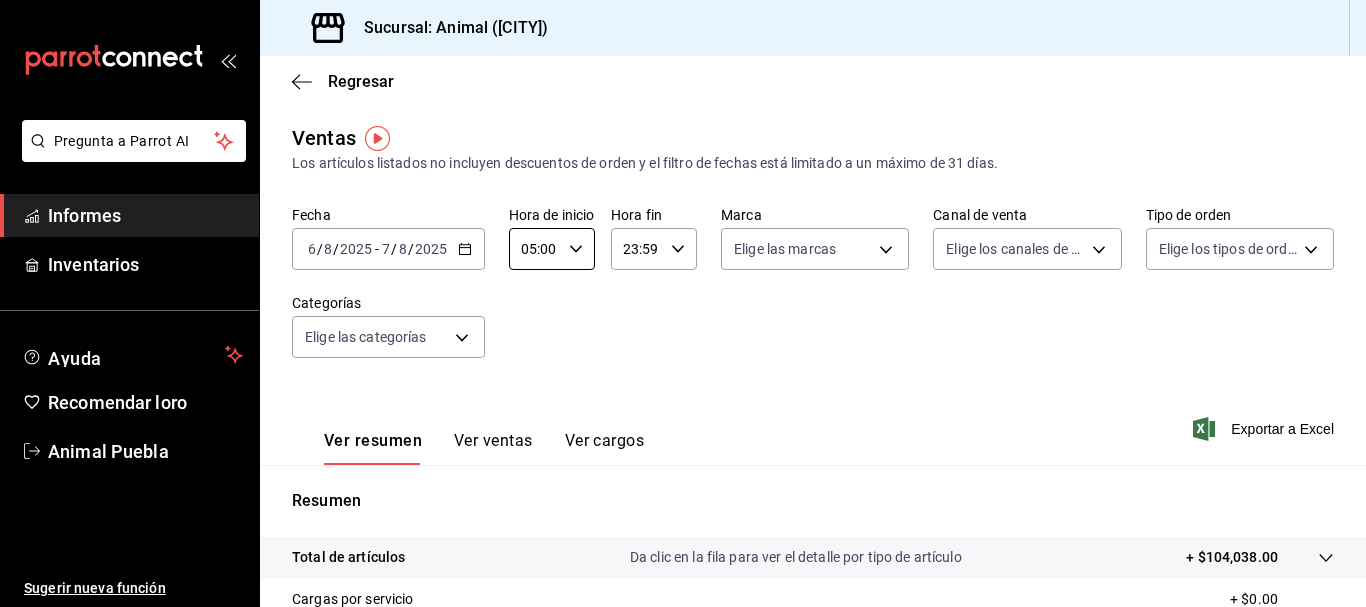 click on "Pregunta a Parrot AI Informes   Inventarios   Ayuda Recomendar loro   Animal Puebla   Sugerir nueva función   Sucursal: Animal (Puebla) Regresar Ventas Los artículos listados no incluyen descuentos de orden y el filtro de fechas está limitado a un máximo de 31 días. Fecha 2025-08-06 6 / 8 / 2025 - 2025-08-07 7 / 8 / 2025 Hora de inicio 05:00 Hora de inicio Hora fin 23:59 Hora fin Marca Elige las marcas Canal de venta Elige los canales de venta Tipo de orden Elige los tipos de orden Categorías Elige las categorías Ver resumen Ver ventas Ver cargos Exportar a Excel Resumen Total de artículos Da clic en la fila para ver el detalle por tipo de artículo + $104,038.00 Cargas por servicio + $0.00 Venta bruta = $104,038.00 Descuentos totales - $0.00 Certificados de regalo - $3,663.00 Venta total = $100,375.00 Impuestos - $13,844.83 Venta neta = $86,530.17 Texto original Valora esta traducción Tu opinión servirá para ayudar a mejorar el Traductor de Google Pregunta a Parrot AI Informes   Inventarios" at bounding box center (683, 303) 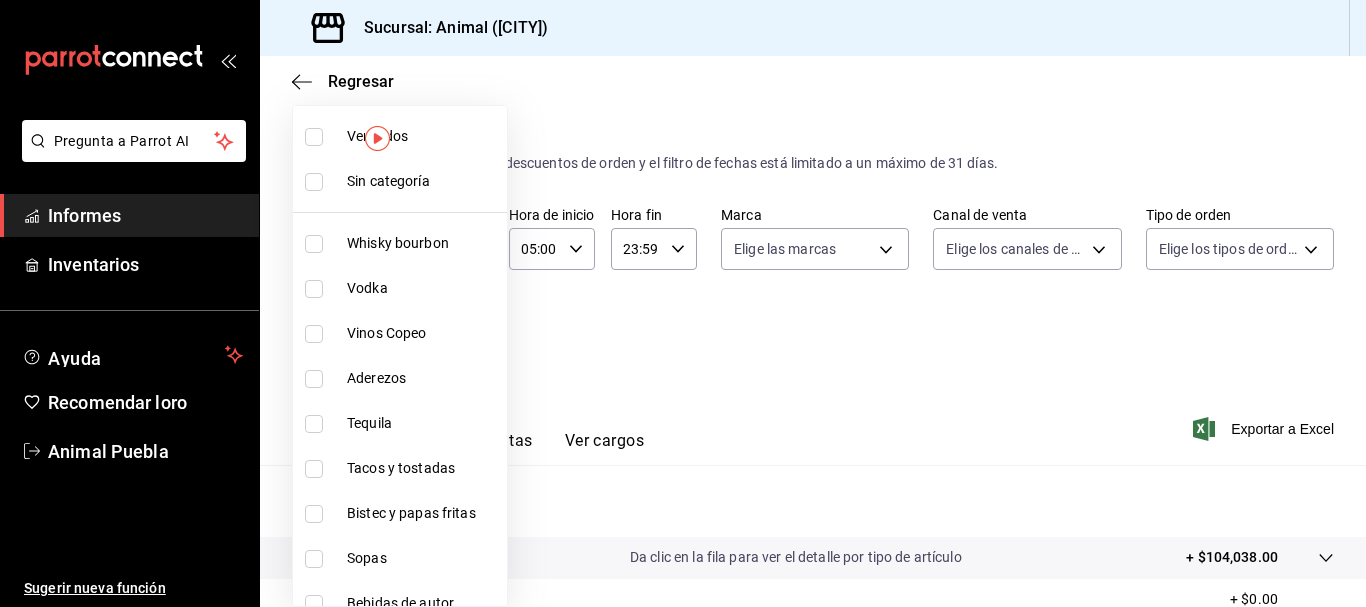 click on "Ver todos" at bounding box center [400, 136] 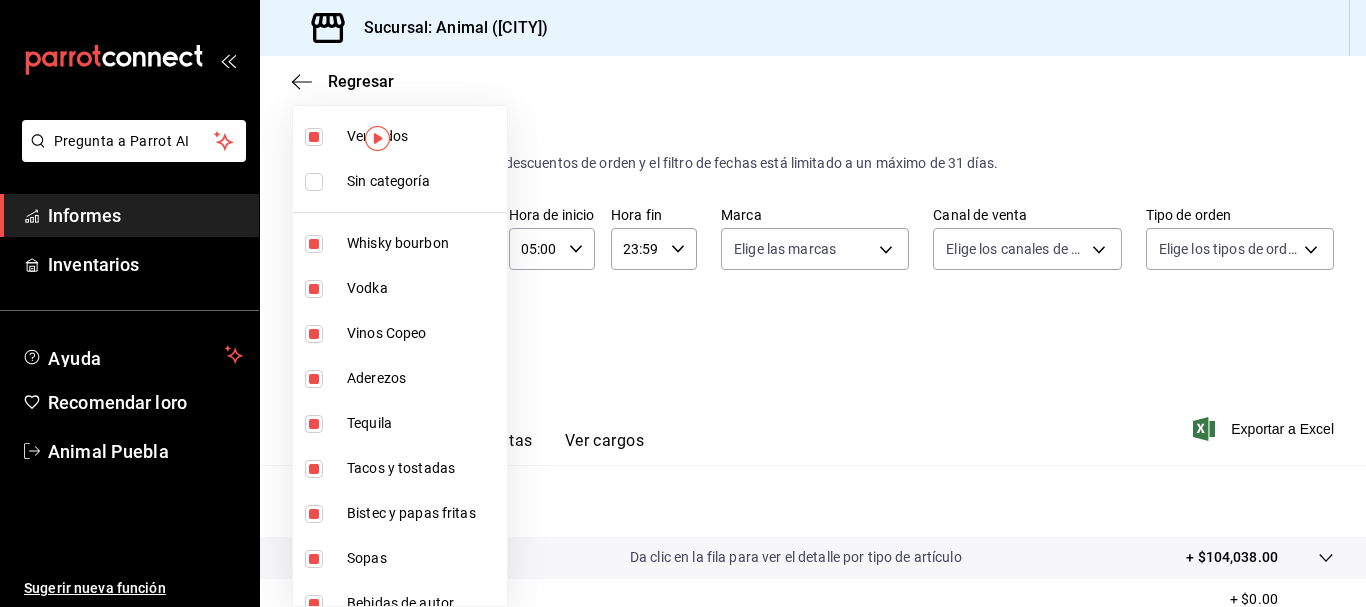 click at bounding box center (314, 182) 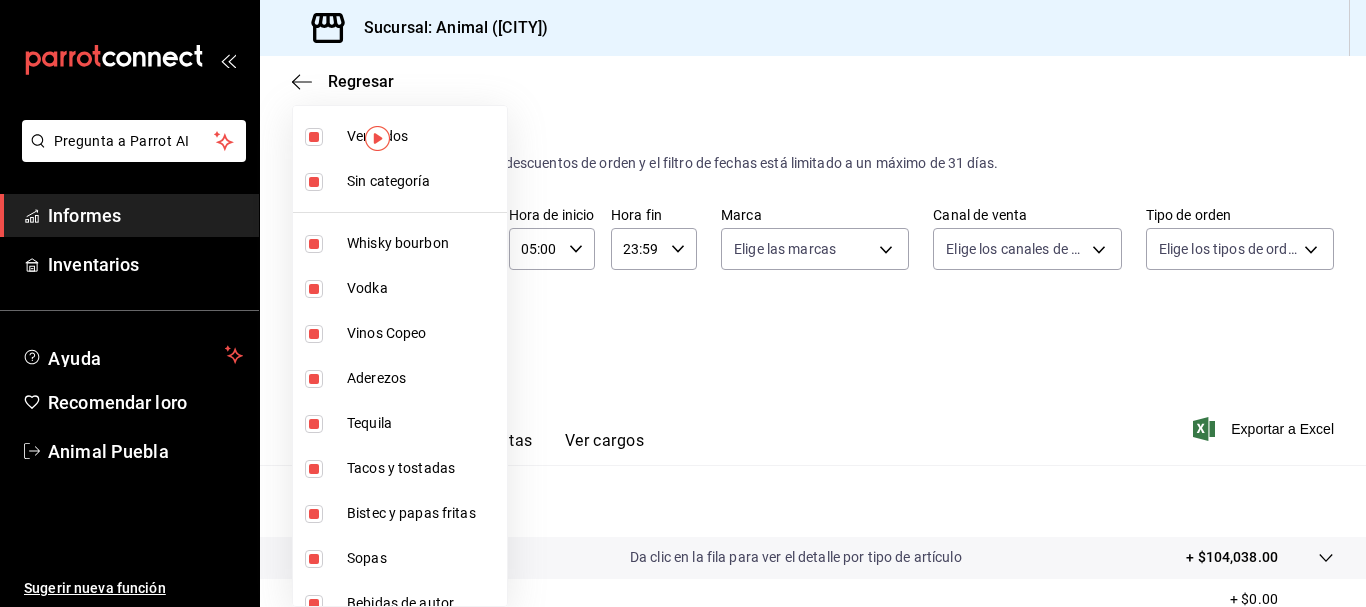 click at bounding box center (683, 303) 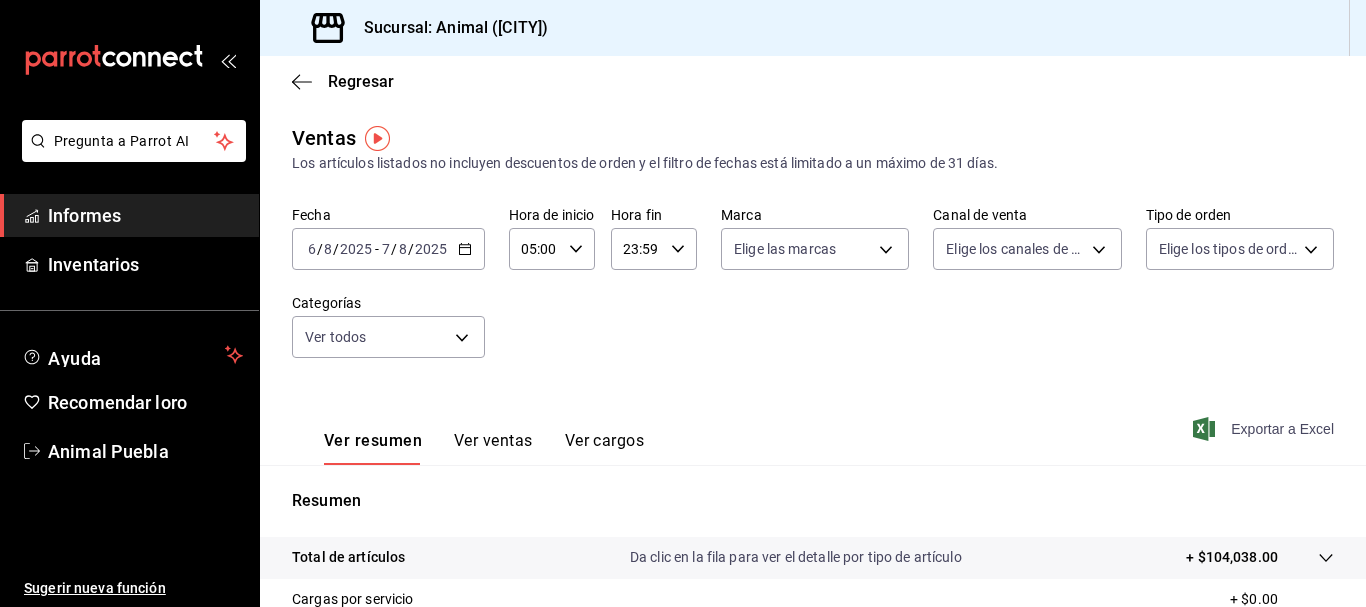 click on "Exportar a Excel" at bounding box center (1265, 429) 